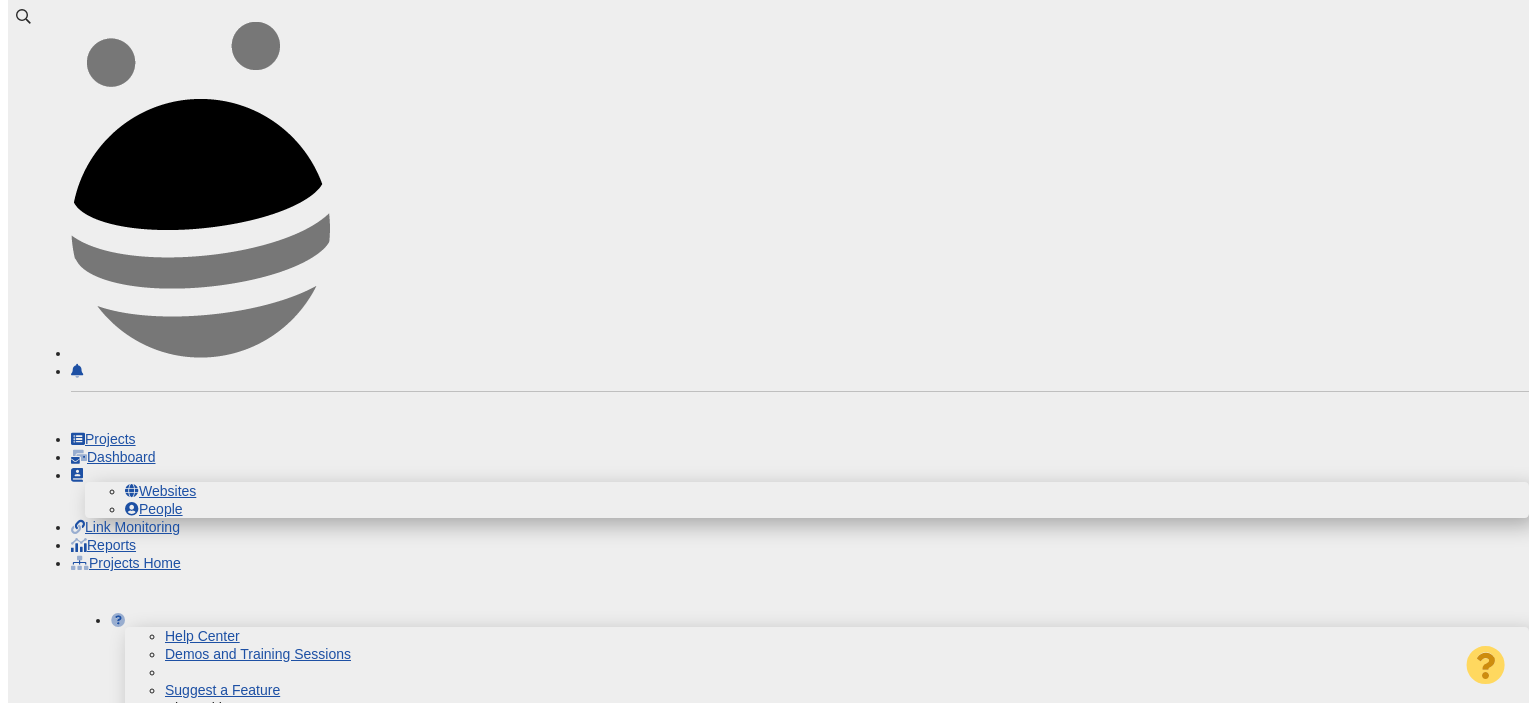 scroll, scrollTop: 0, scrollLeft: 0, axis: both 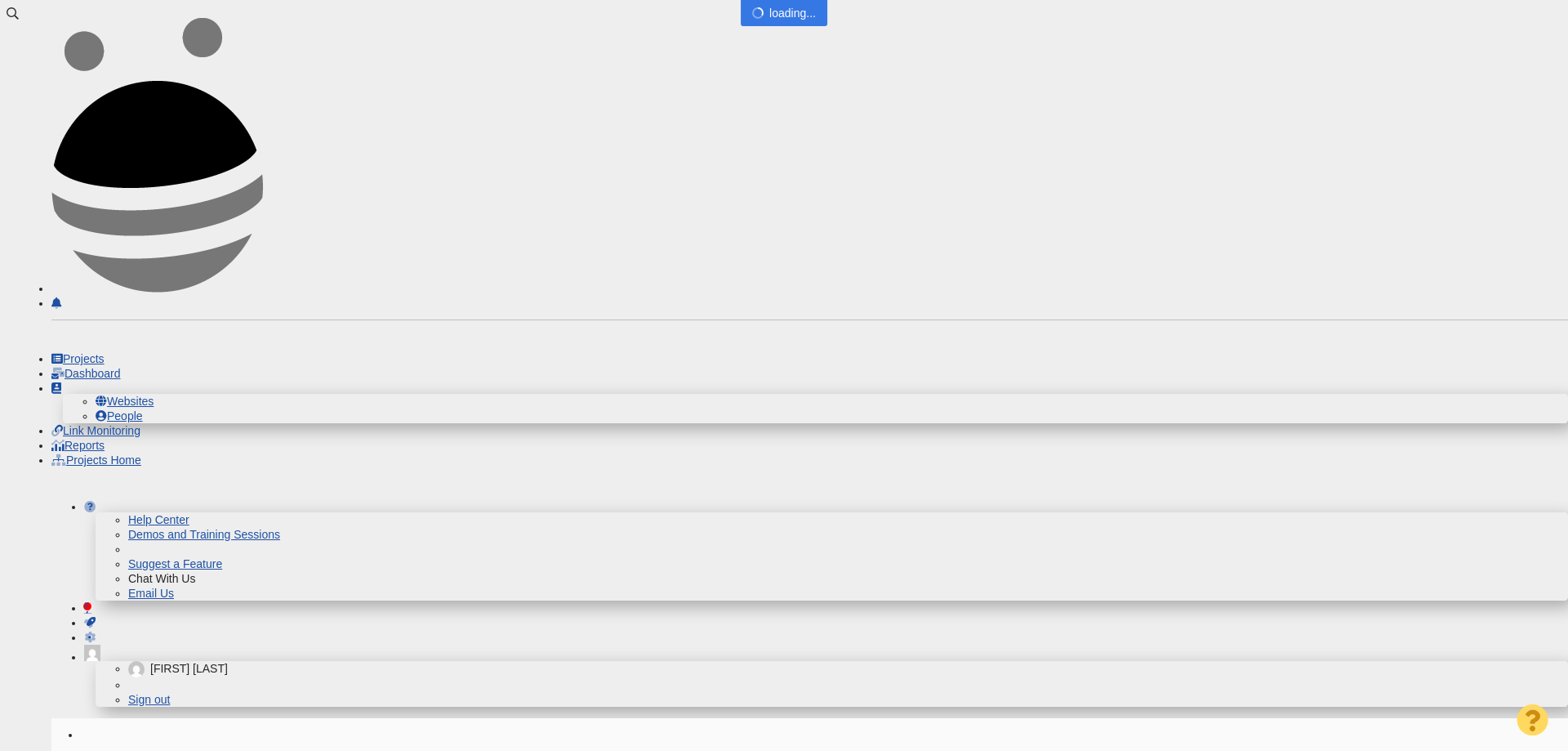 click at bounding box center (784, 375) 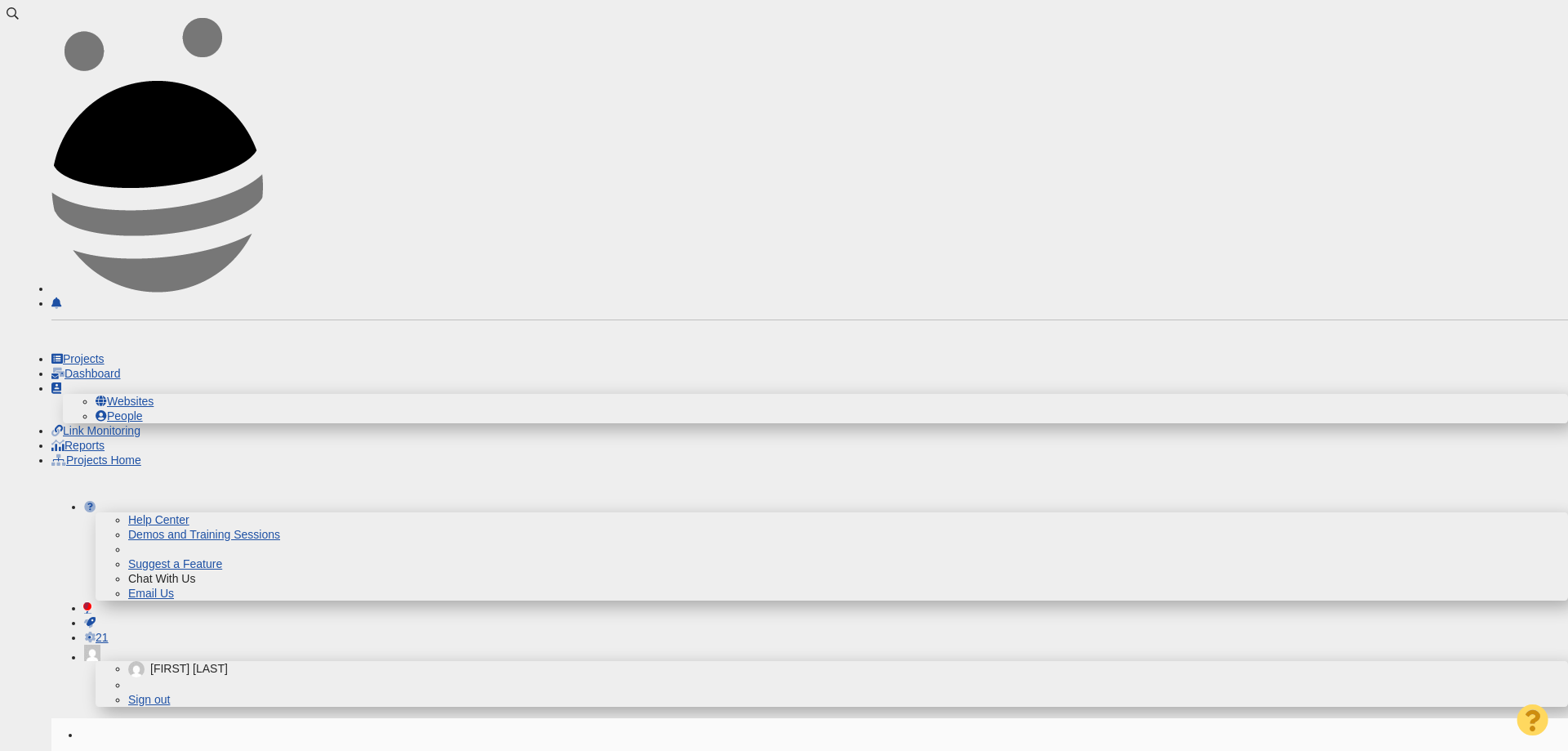 click on "JDMBuySell - Digital PR - From Commute to Crisis: How Auto Tariffs Could Stall America’s Driving Future" at bounding box center (314, 773) 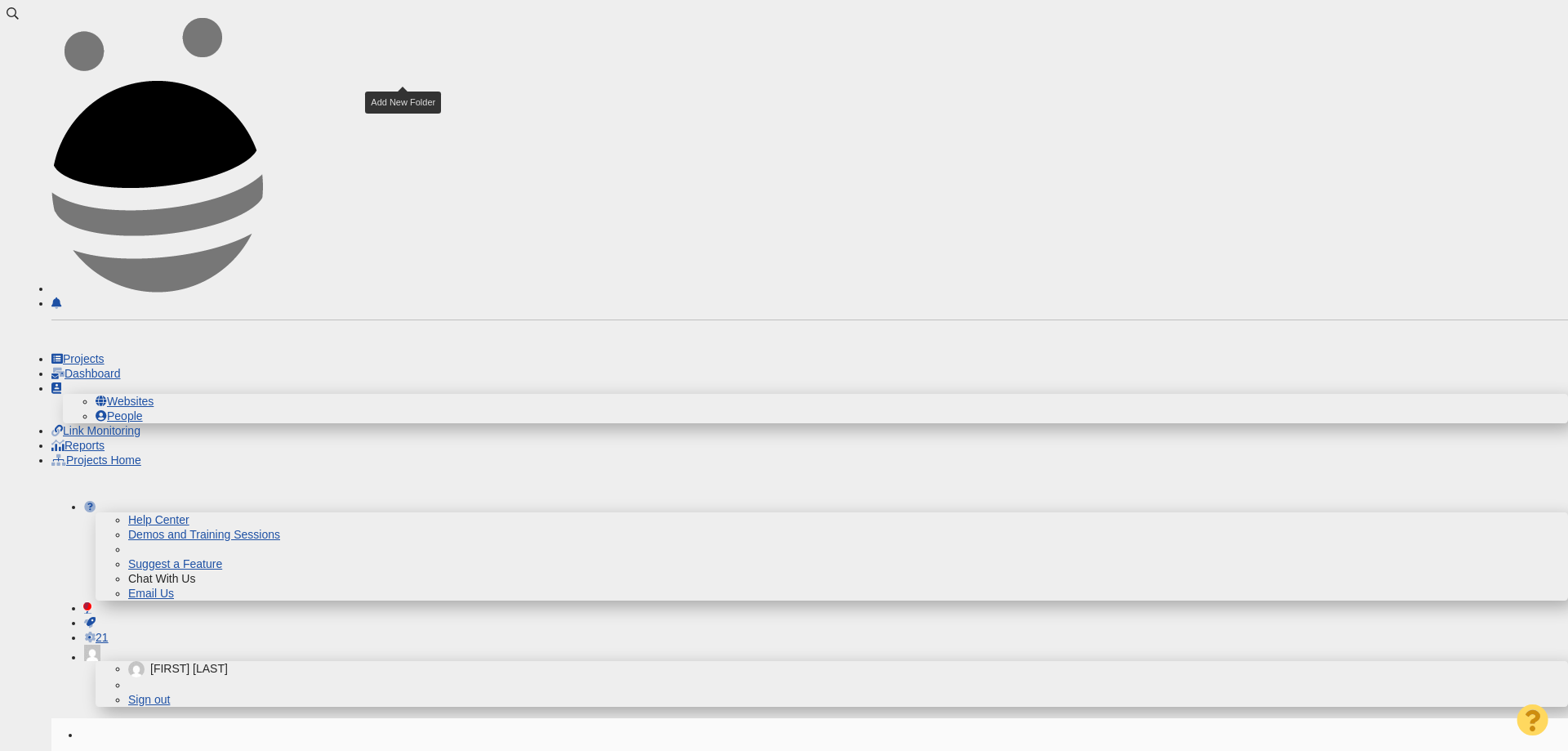 click at bounding box center (442, 826) 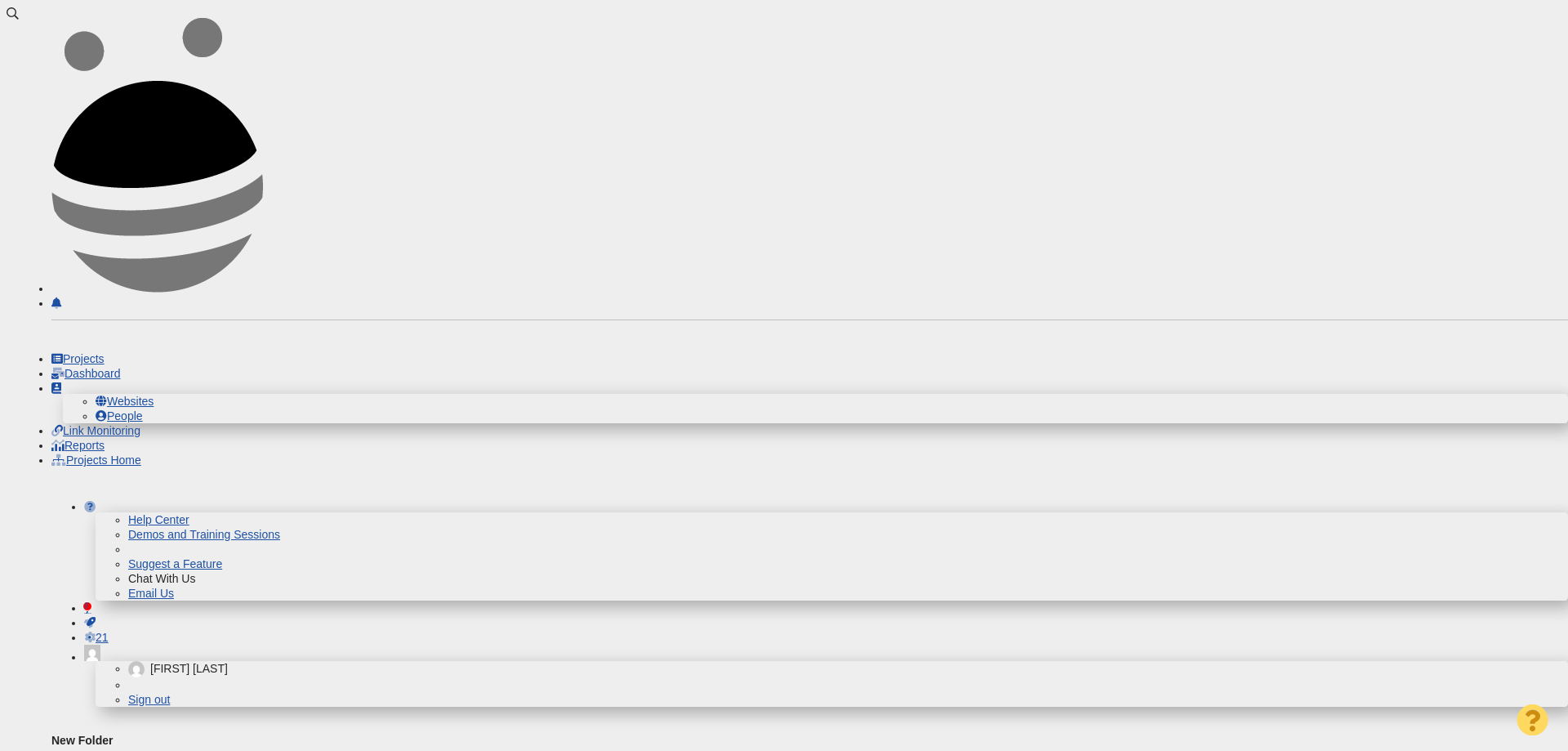 type on "Crane Engineering" 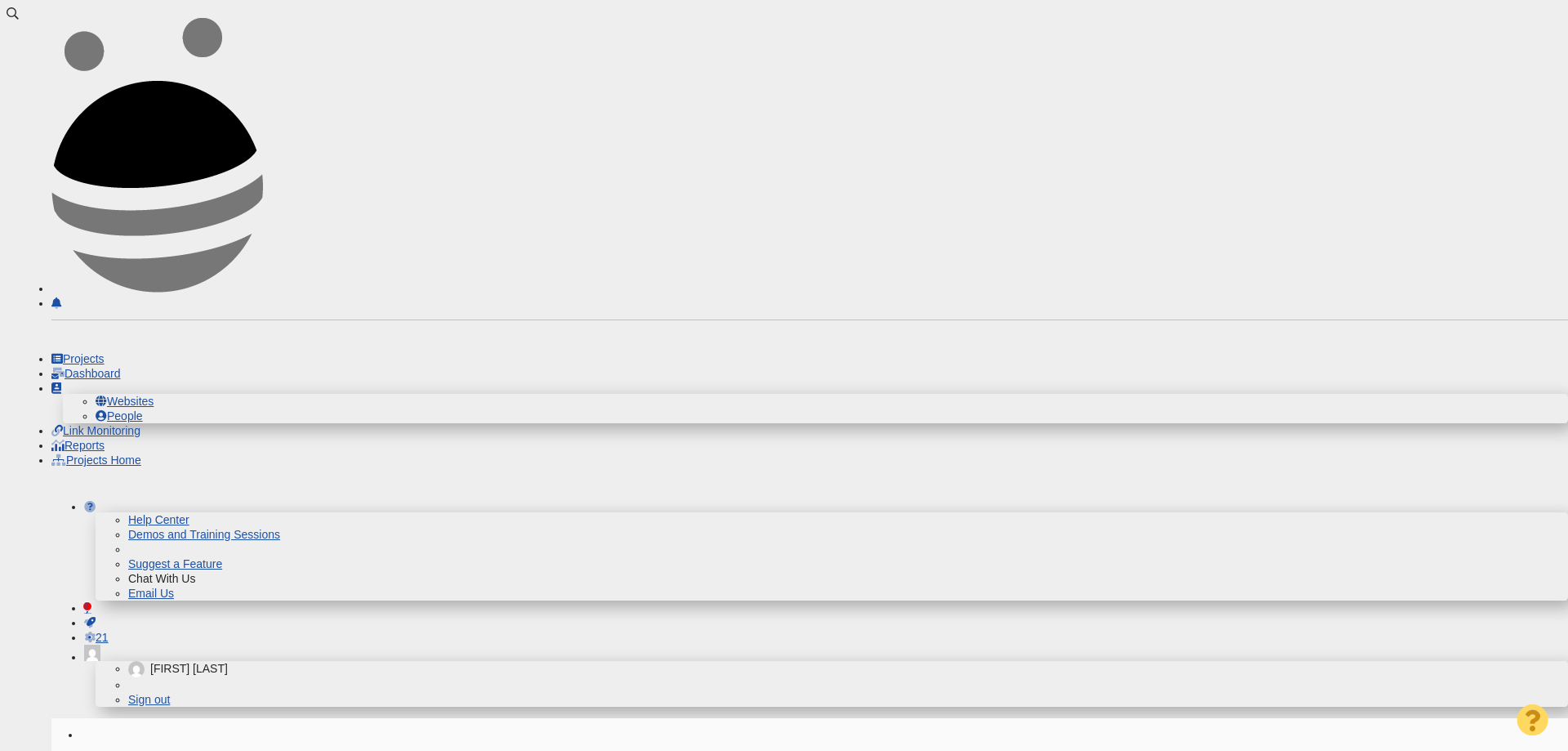 click on "JDMBuySell - Digital PR - From Commute to Crisis: How Auto Tariffs Could Stall America’s Driving Future" at bounding box center (314, 773) 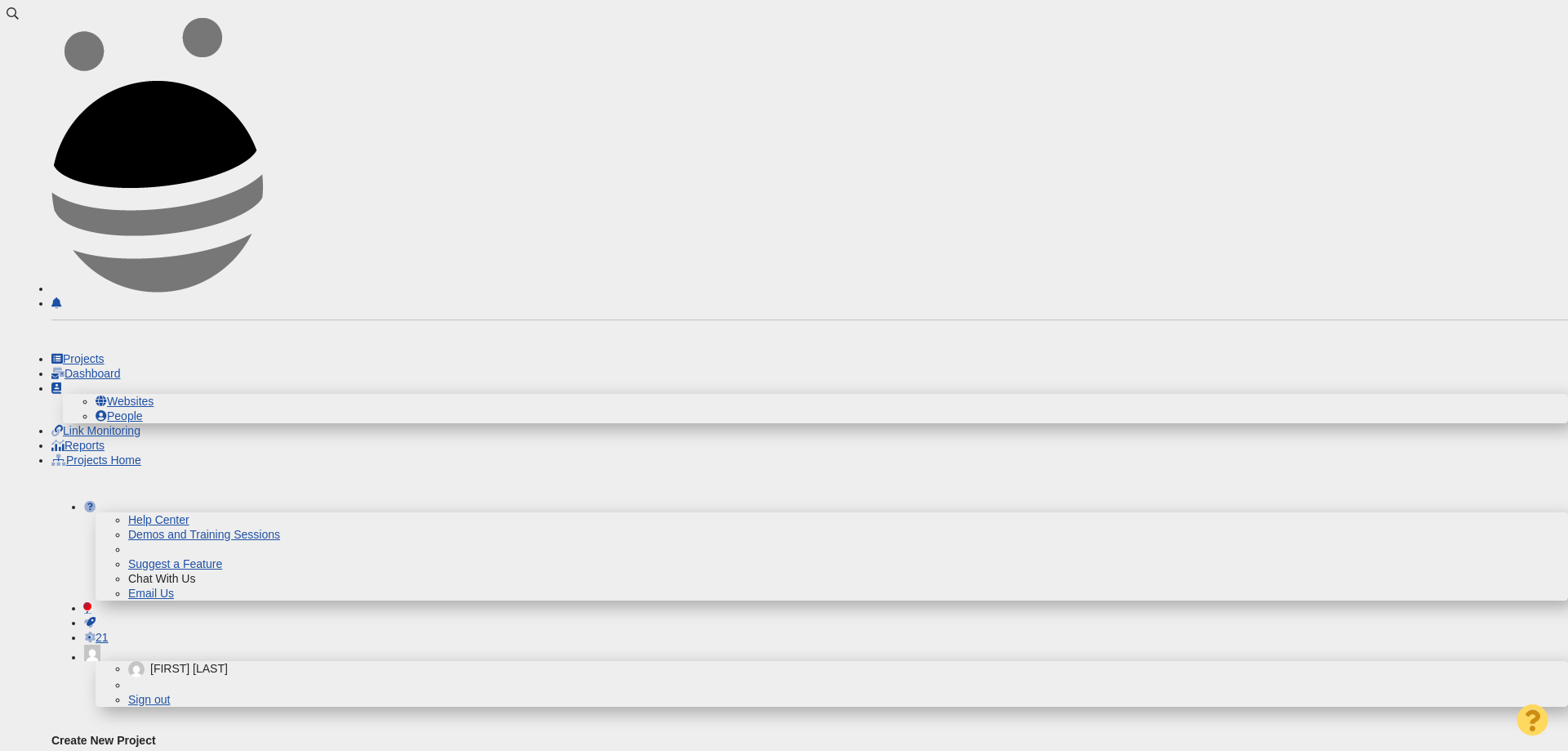 click on "Nest project under:" at bounding box center [154, 850] 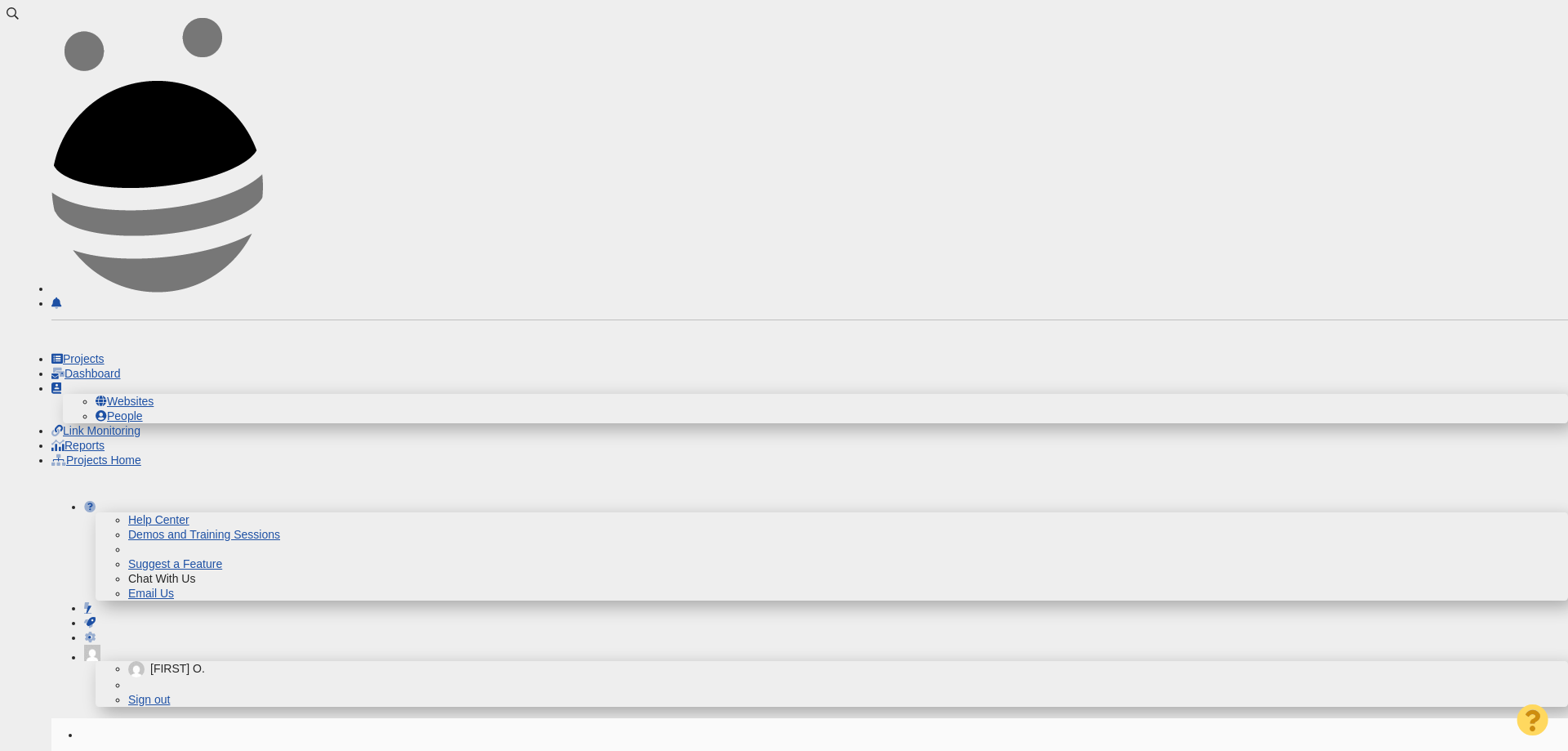 scroll, scrollTop: 0, scrollLeft: 0, axis: both 